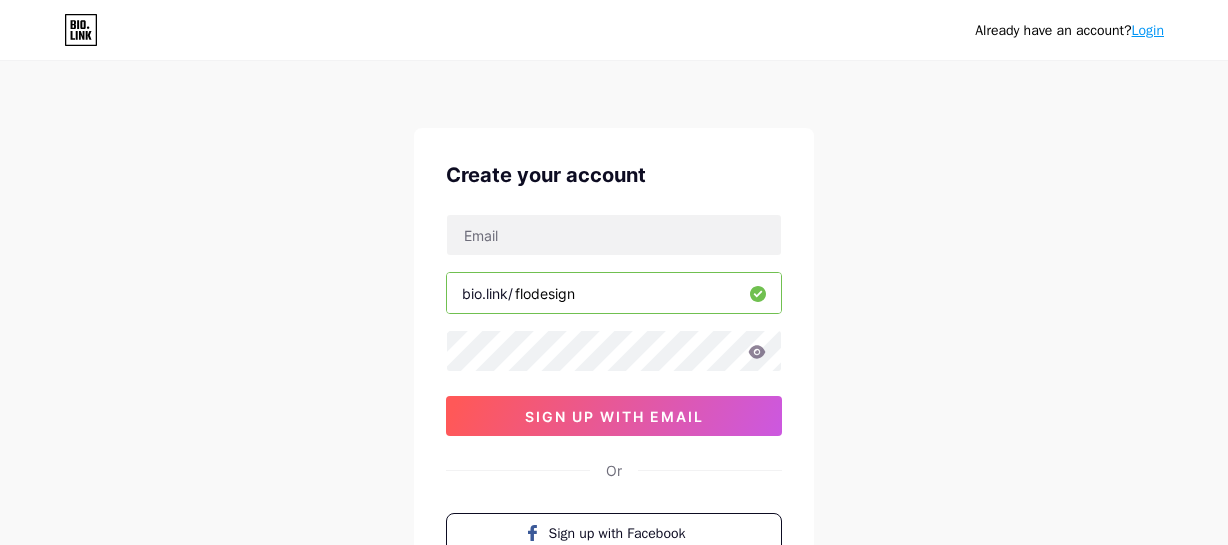 scroll, scrollTop: 0, scrollLeft: 0, axis: both 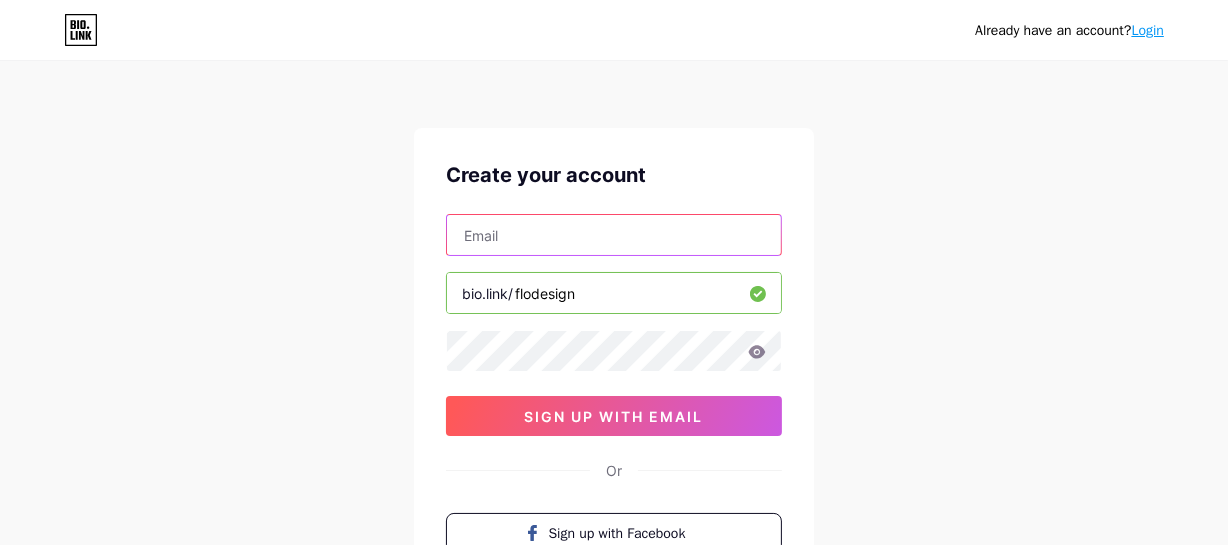click at bounding box center [614, 235] 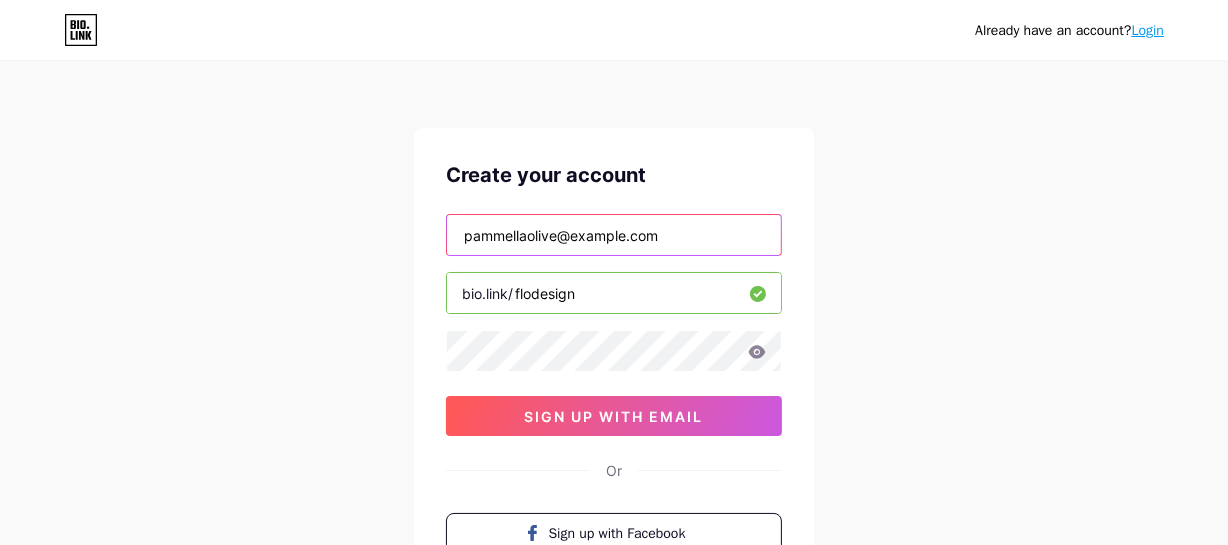 type on "[EMAIL]" 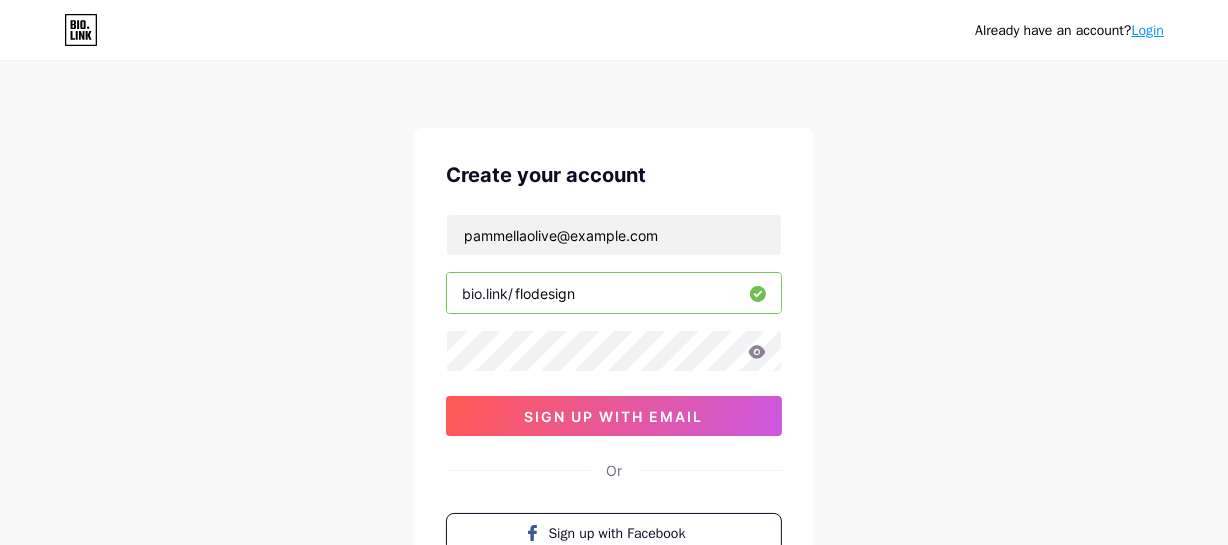 click on "Already have an account?  Login   Create your account     pammellaolive@outlook.com     bio.link/   flodesign                     sign up with email         Or       Sign up with Facebook
Sign up with Apple
By signing up, you agree to our  Terms of Service  and  Privacy Policy ." at bounding box center [614, 382] 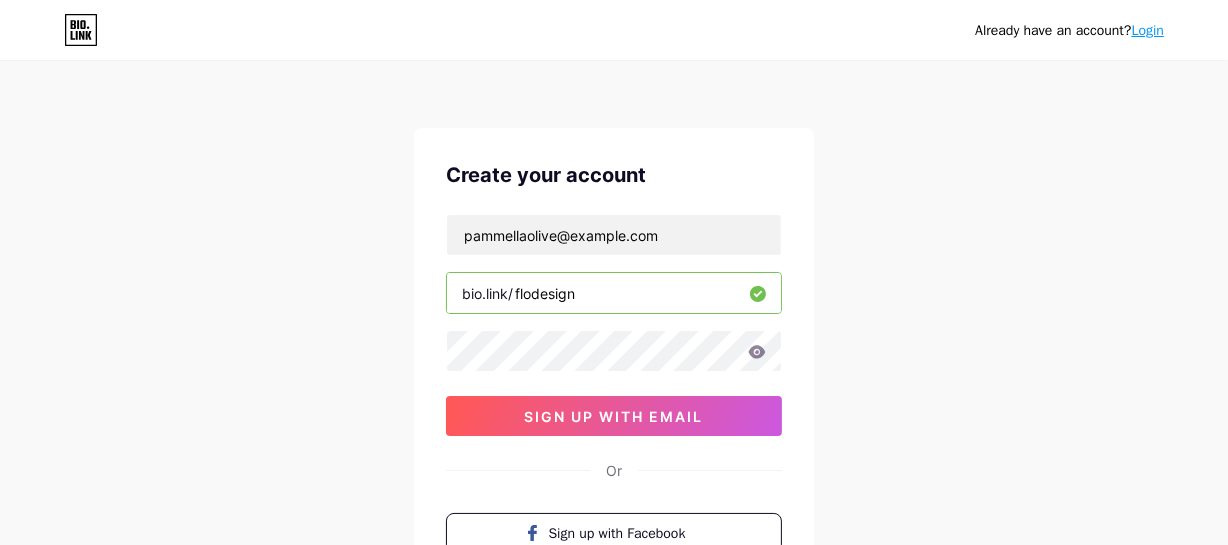 click on "Already have an account?  Login   Create your account     pammellaolive@outlook.com     bio.link/   flodesign                     sign up with email         Or       Sign up with Facebook
Sign up with Apple
By signing up, you agree to our  Terms of Service  and  Privacy Policy ." at bounding box center [614, 382] 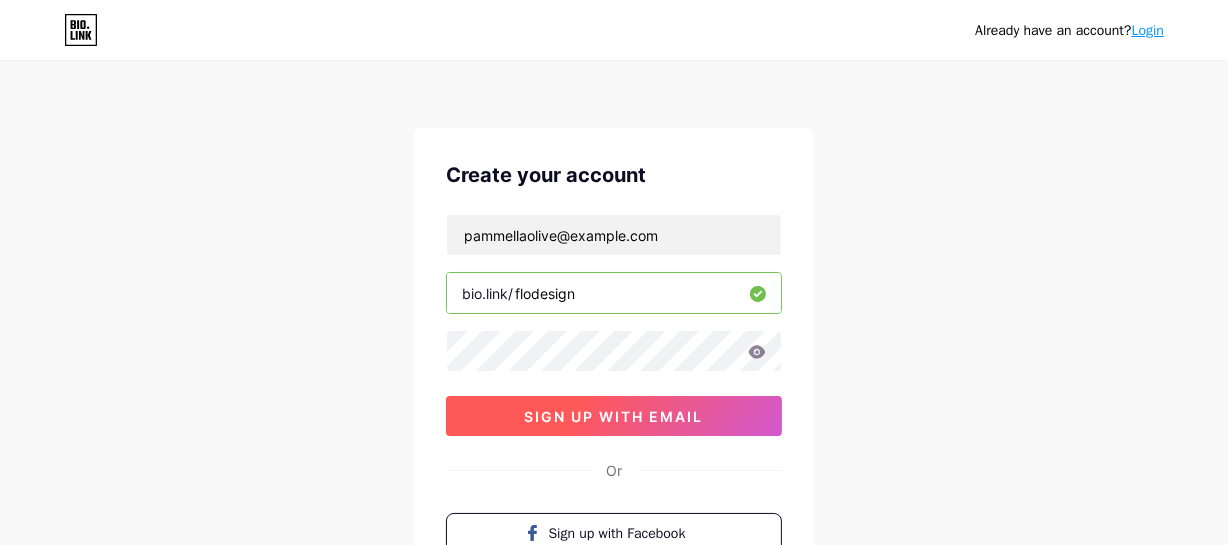 click on "sign up with email" at bounding box center (614, 416) 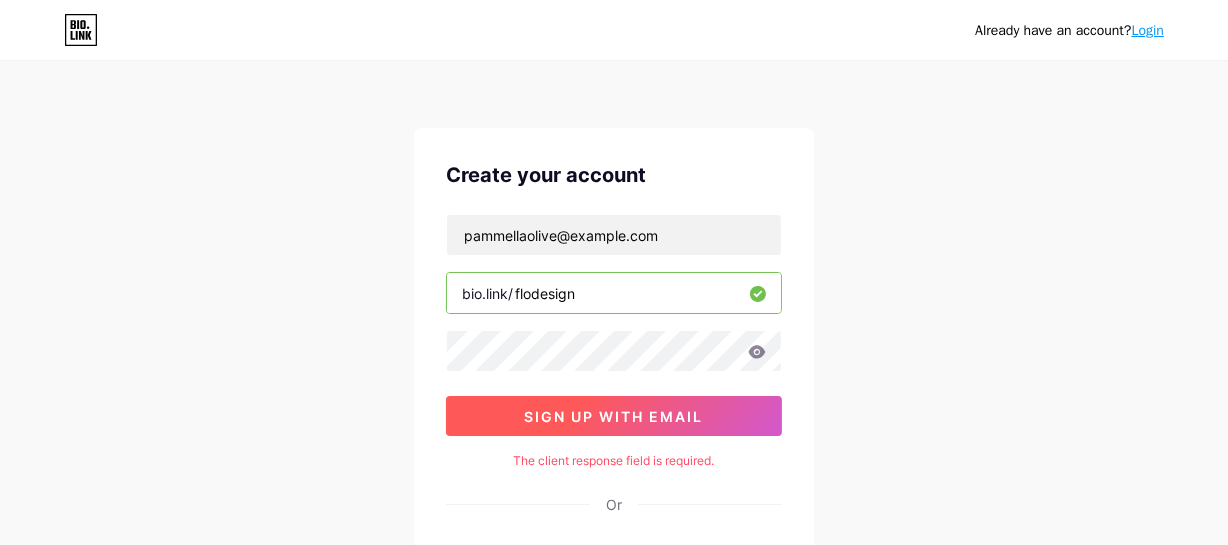 click on "sign up with email" at bounding box center (614, 416) 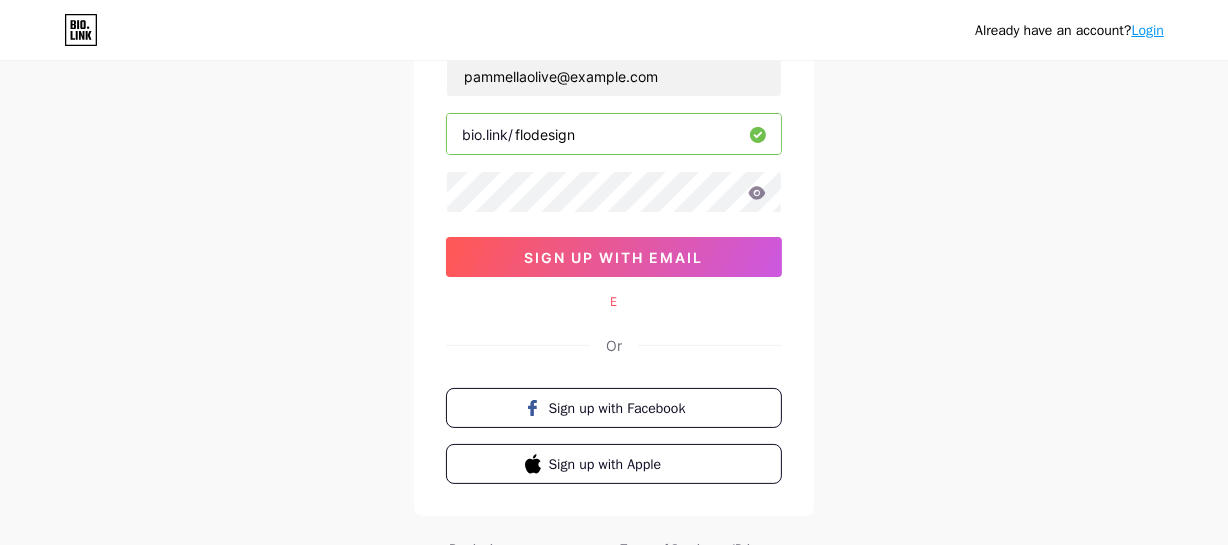 scroll, scrollTop: 181, scrollLeft: 0, axis: vertical 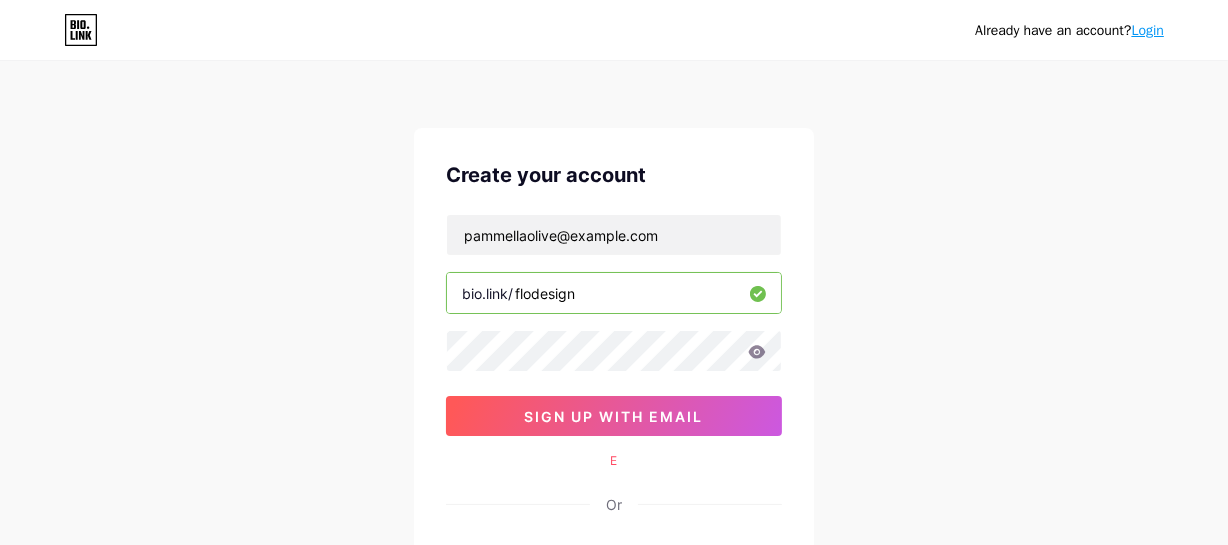 click on "Already have an account?  Login   Create your account     pammellaolive@outlook.com     bio.link/   flodesign                     sign up with email     E     Or       Sign up with Facebook
Sign up with Apple
By signing up, you agree to our  Terms of Service  and  Privacy Policy ." at bounding box center (614, 399) 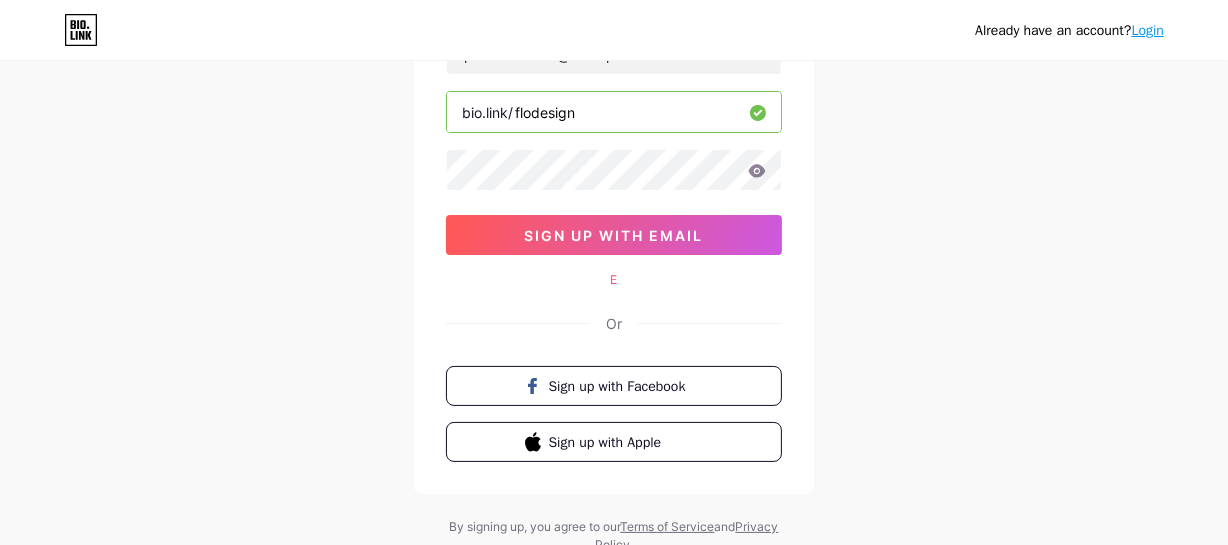 click on "Already have an account?  Login   Create your account     pammellaolive@outlook.com     bio.link/   flodesign                     sign up with email     E     Or       Sign up with Facebook
Sign up with Apple
By signing up, you agree to our  Terms of Service  and  Privacy Policy ." at bounding box center (614, 218) 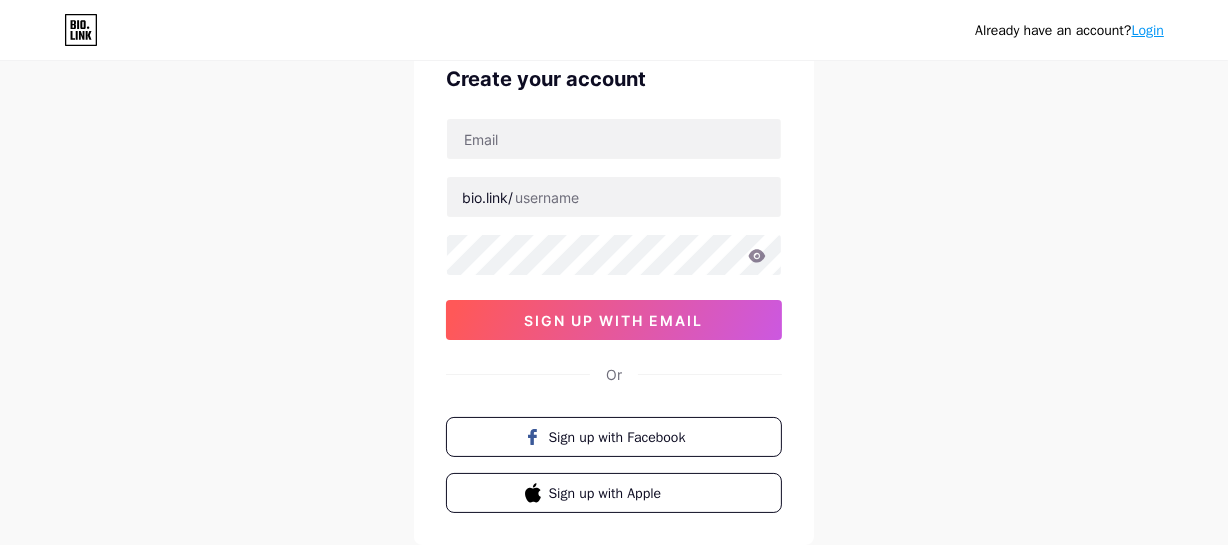 scroll, scrollTop: 0, scrollLeft: 0, axis: both 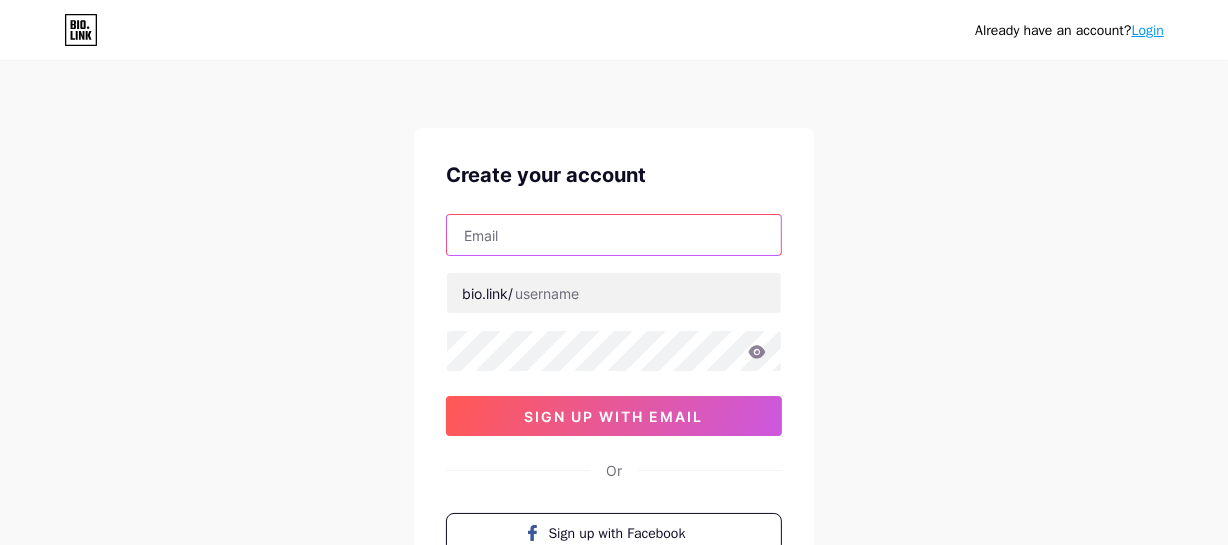 click at bounding box center [614, 235] 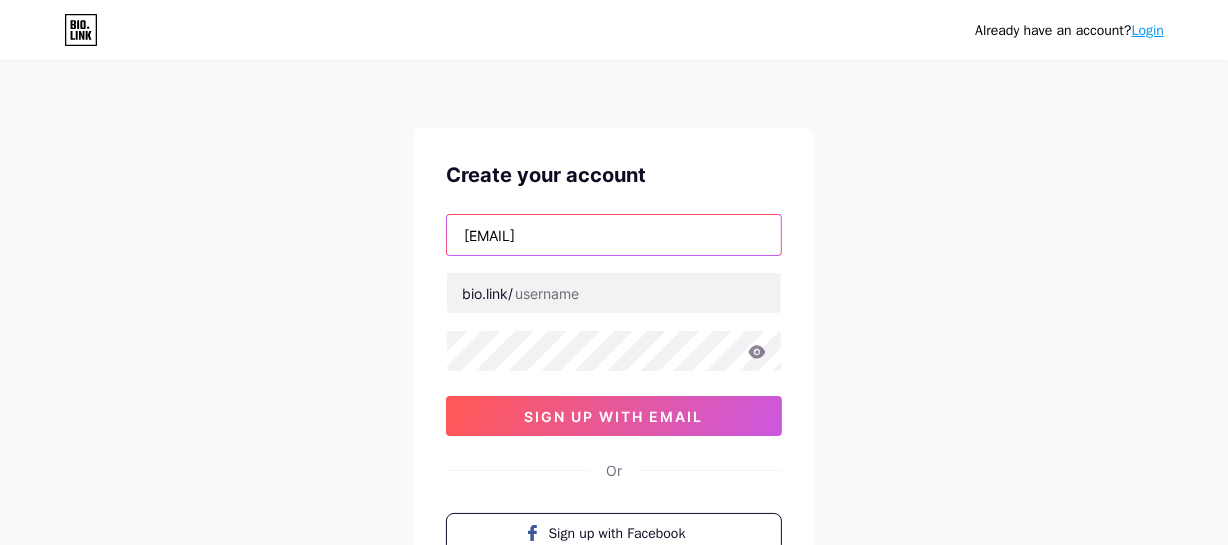 type on "[EMAIL]" 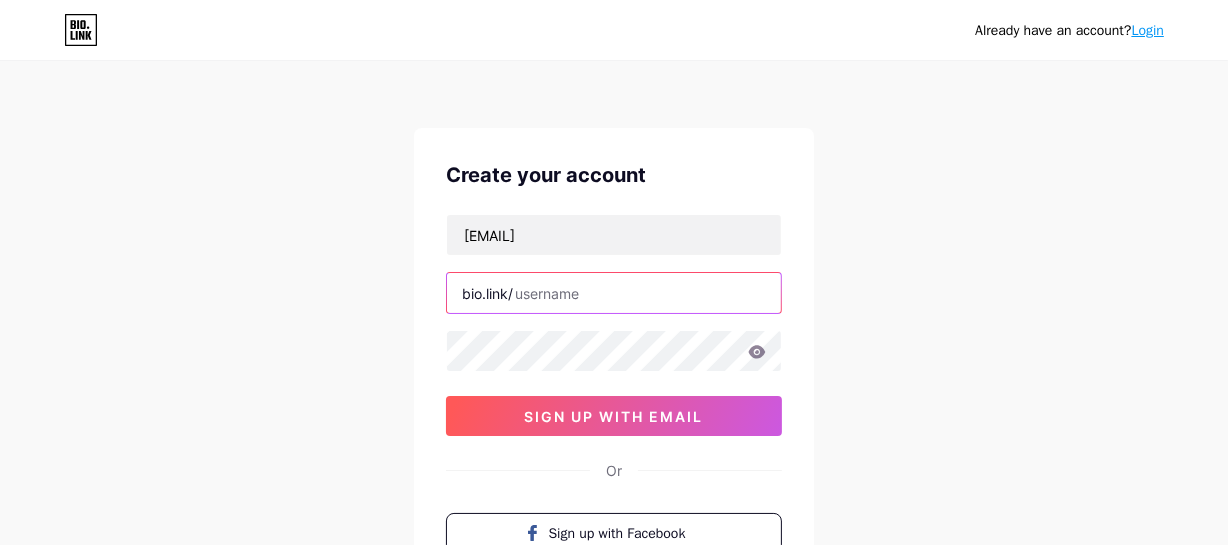 click at bounding box center (614, 293) 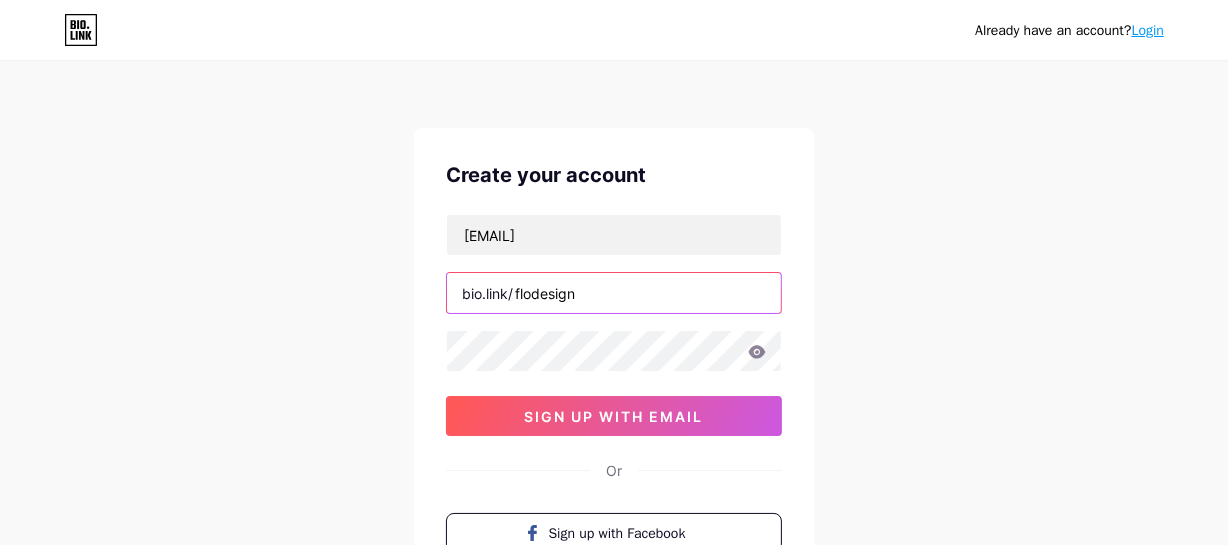 type on "flodesign" 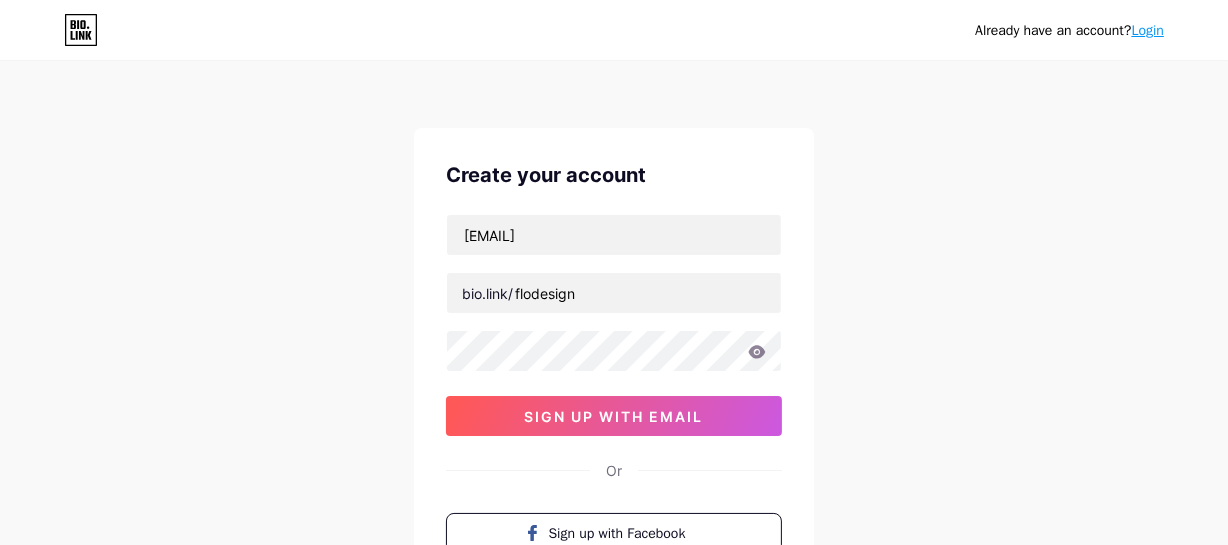click on "Already have an account?  Login   Create your account     pammellaolive@outlook.com     bio.link/   flodesign                     sign up with email         Or       Sign up with Facebook
Sign up with Apple
By signing up, you agree to our  Terms of Service  and  Privacy Policy ." at bounding box center [614, 382] 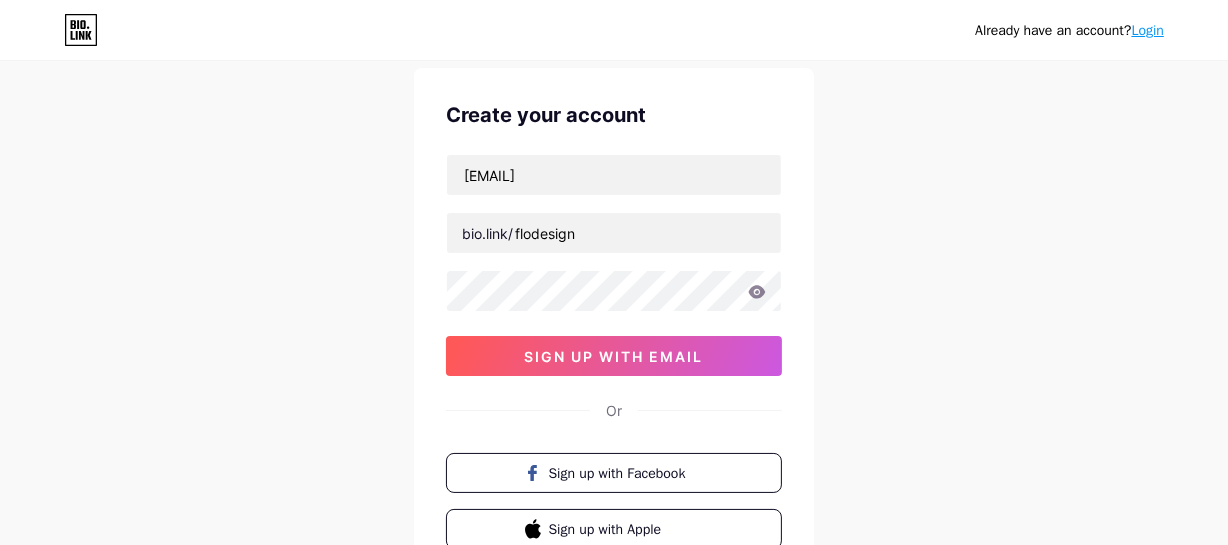 scroll, scrollTop: 90, scrollLeft: 0, axis: vertical 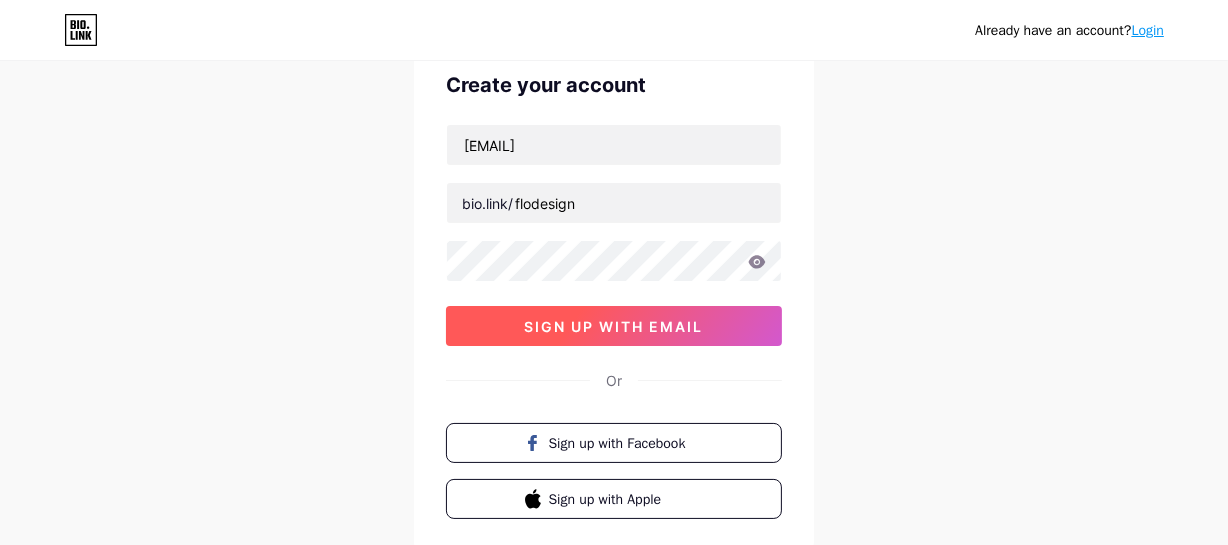 click on "sign up with email" at bounding box center [614, 326] 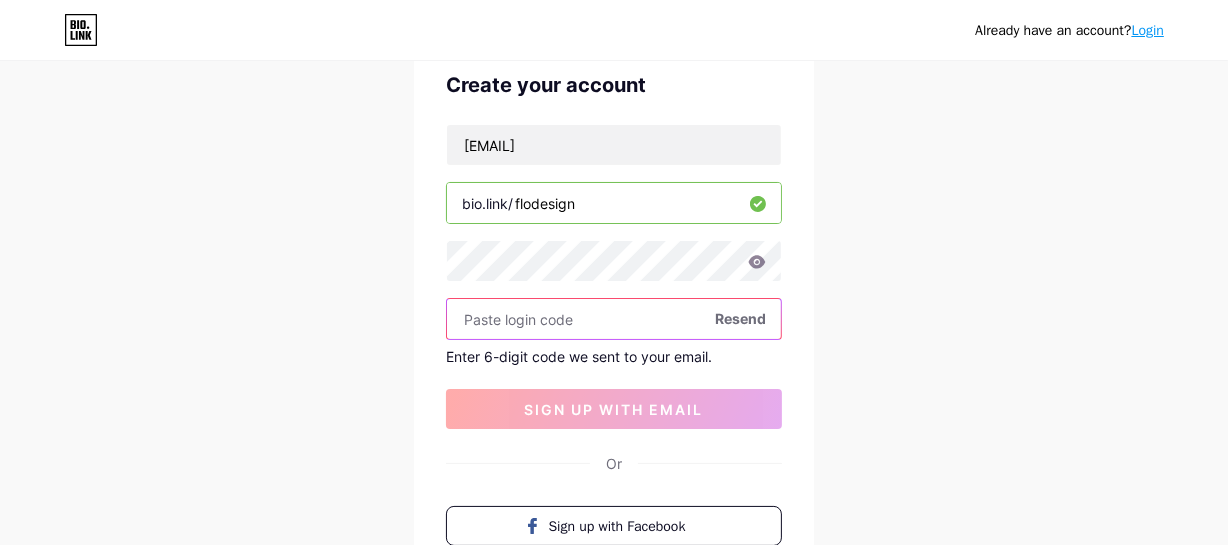 paste on "615841" 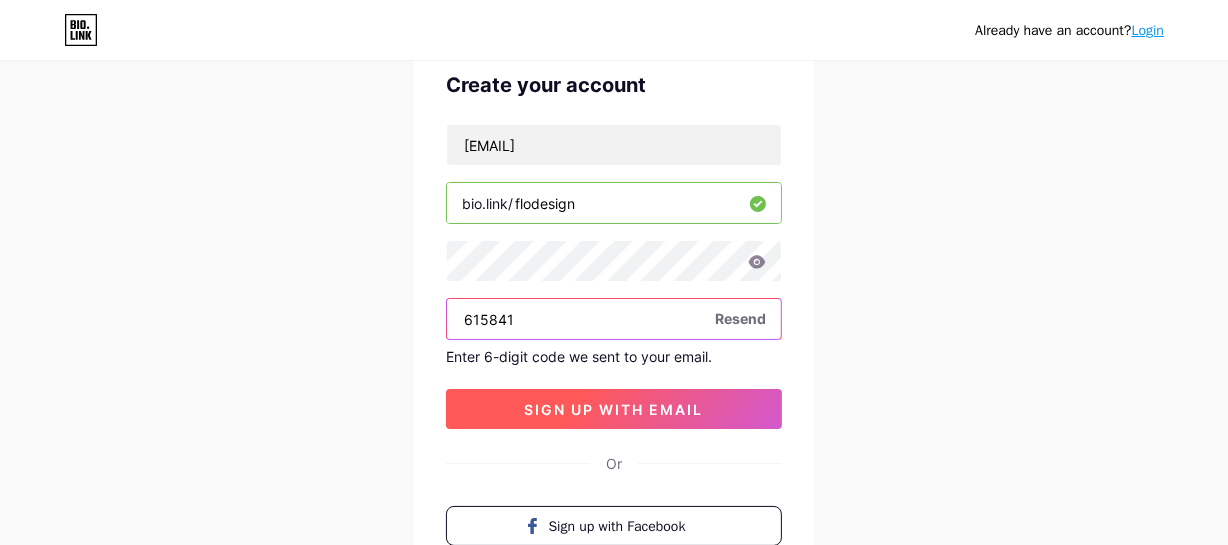 type on "615841" 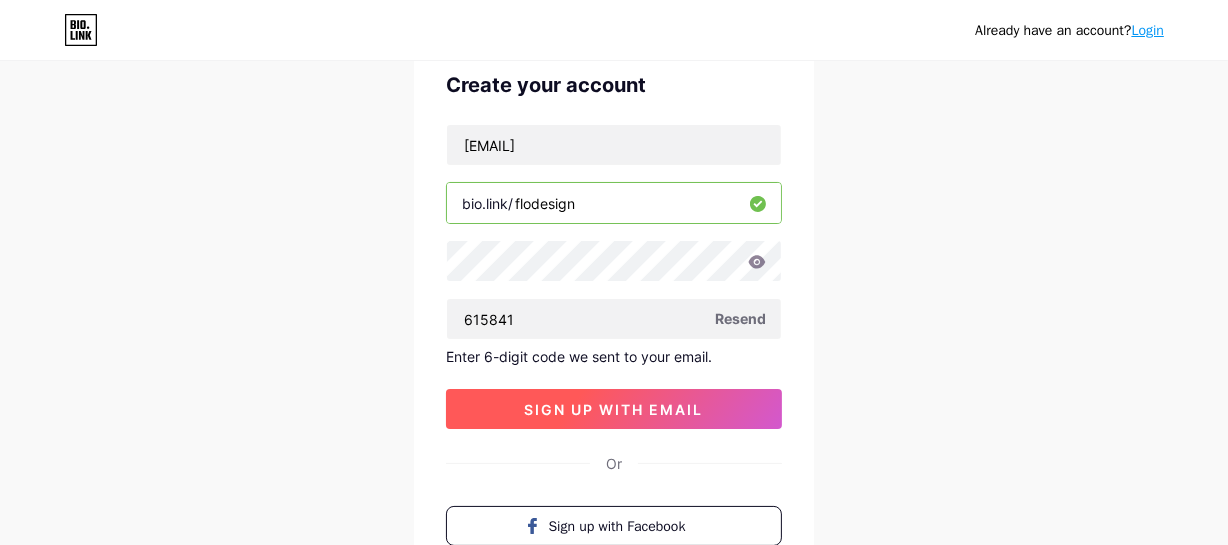 click on "sign up with email" at bounding box center [614, 409] 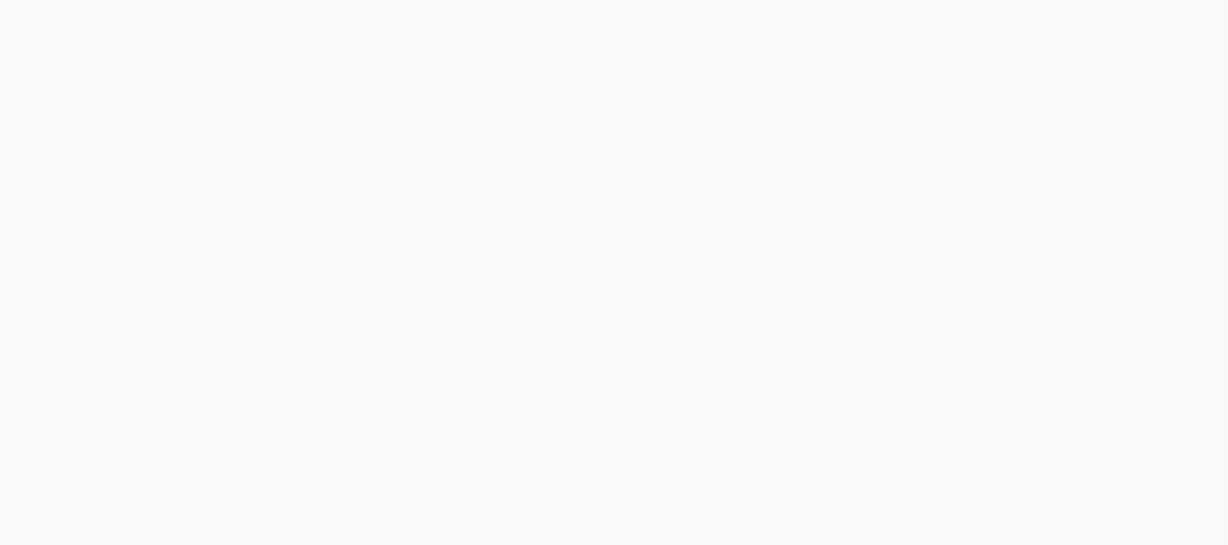 scroll, scrollTop: 0, scrollLeft: 0, axis: both 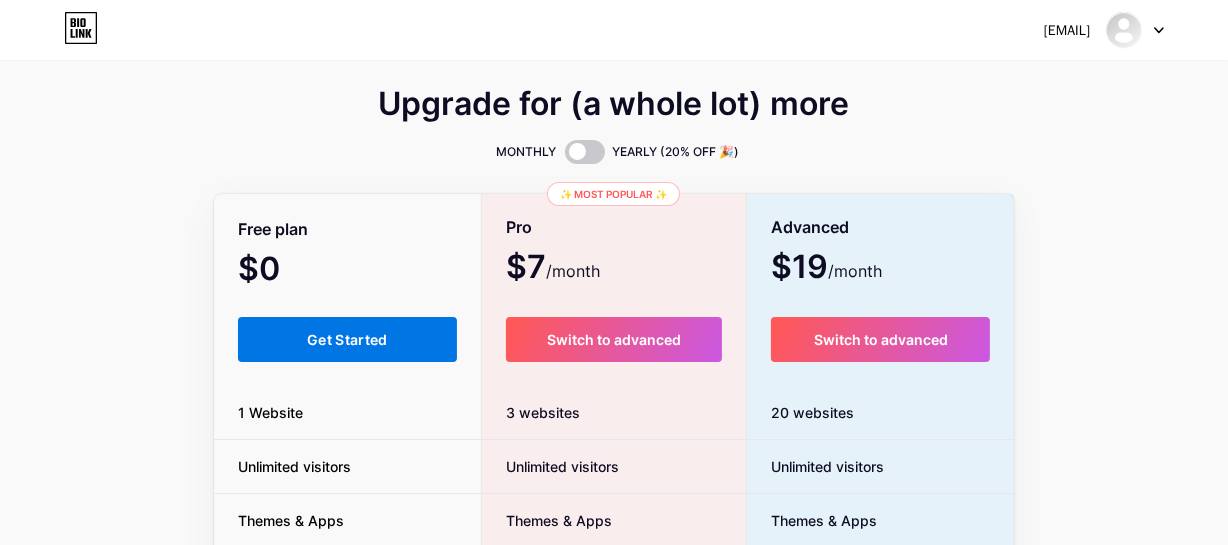 click on "Get Started" at bounding box center (347, 339) 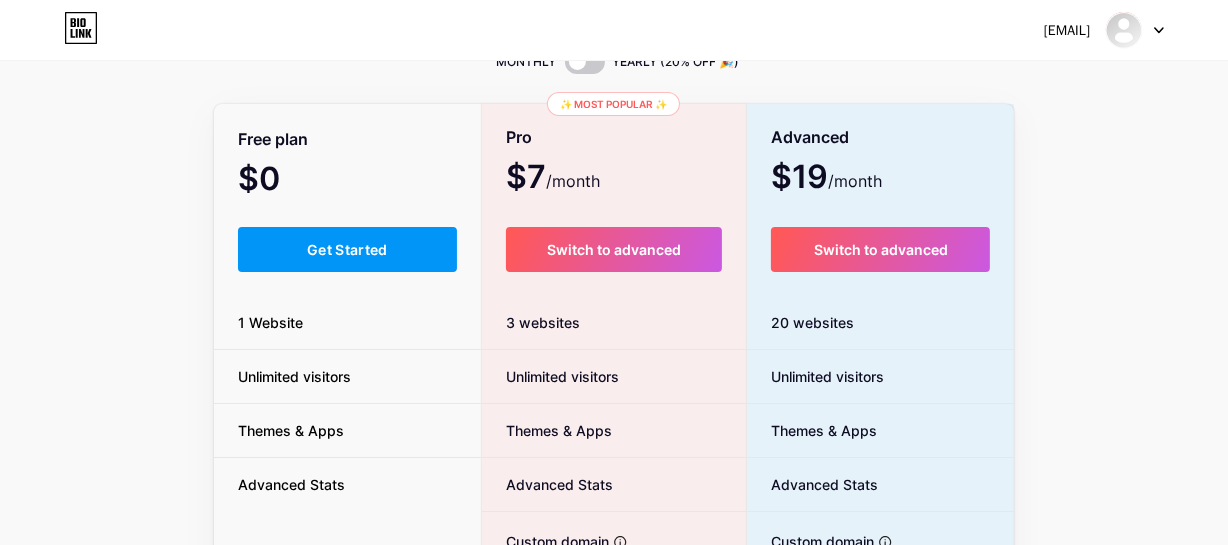 scroll, scrollTop: 272, scrollLeft: 0, axis: vertical 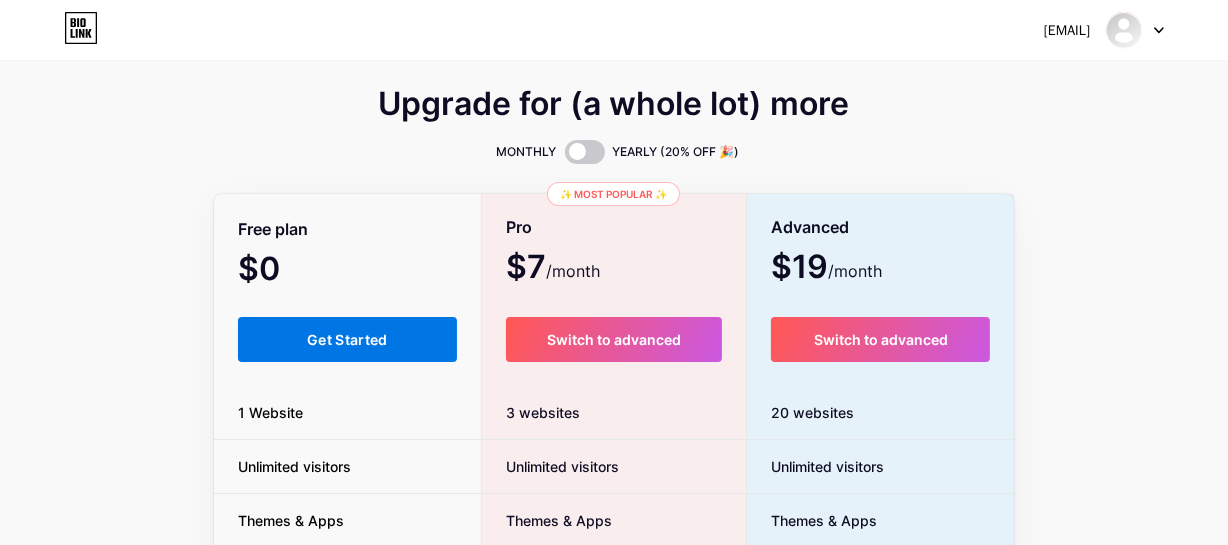 click on "Get Started" at bounding box center [347, 339] 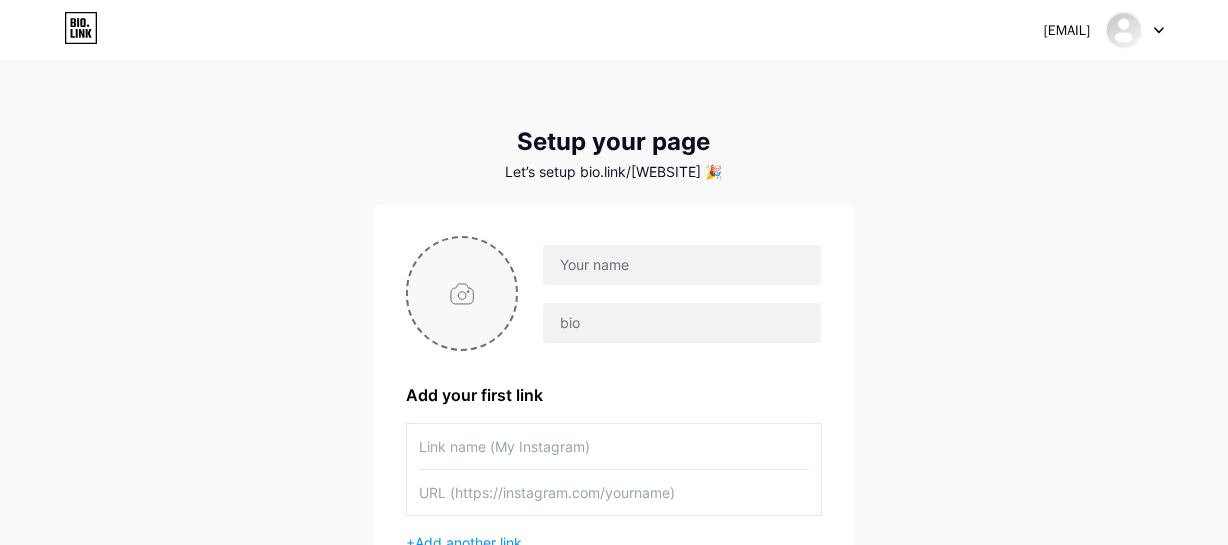 click at bounding box center [462, 293] 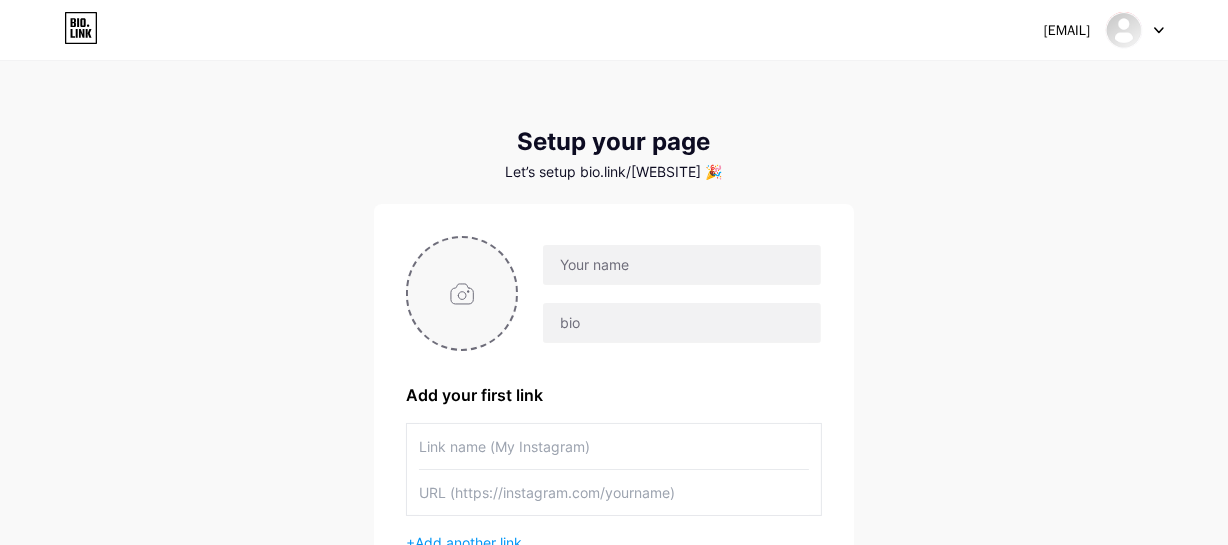 type on "C:\fakepath\Flo Design logo - Copy.jpg" 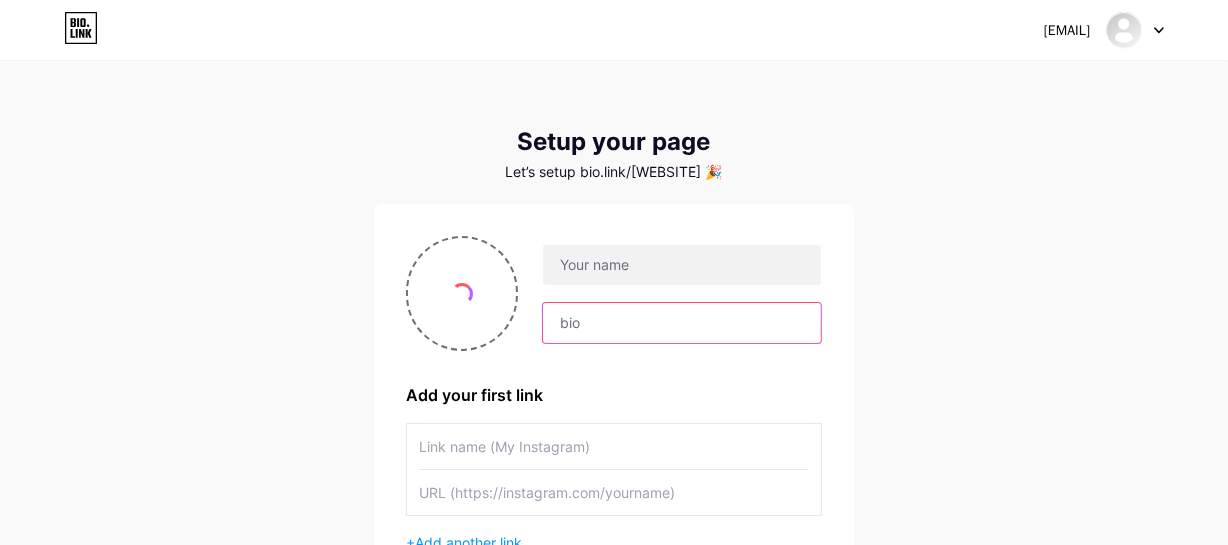 click at bounding box center (682, 323) 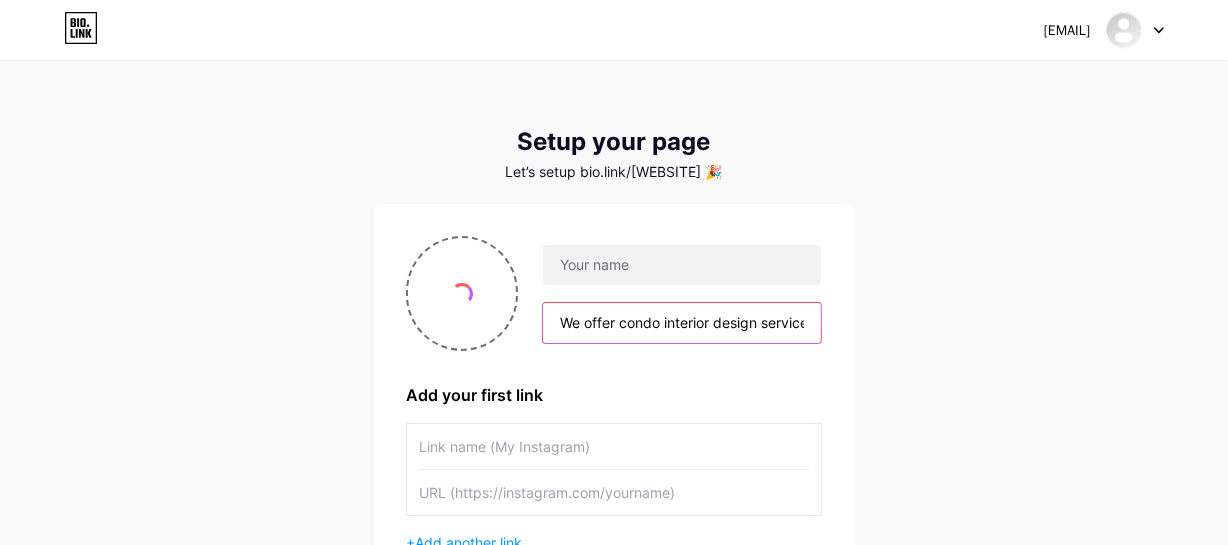 scroll, scrollTop: 0, scrollLeft: 782, axis: horizontal 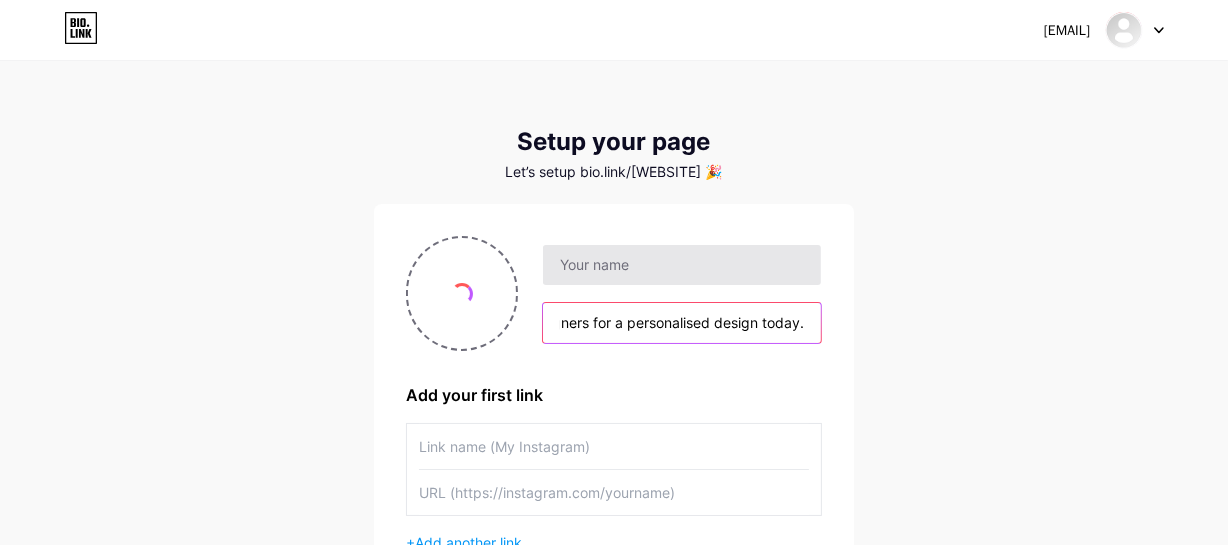 type on "We offer condo interior design services for new and resale units in [CITY]. Work with our experienced interior designers for a personalised design today." 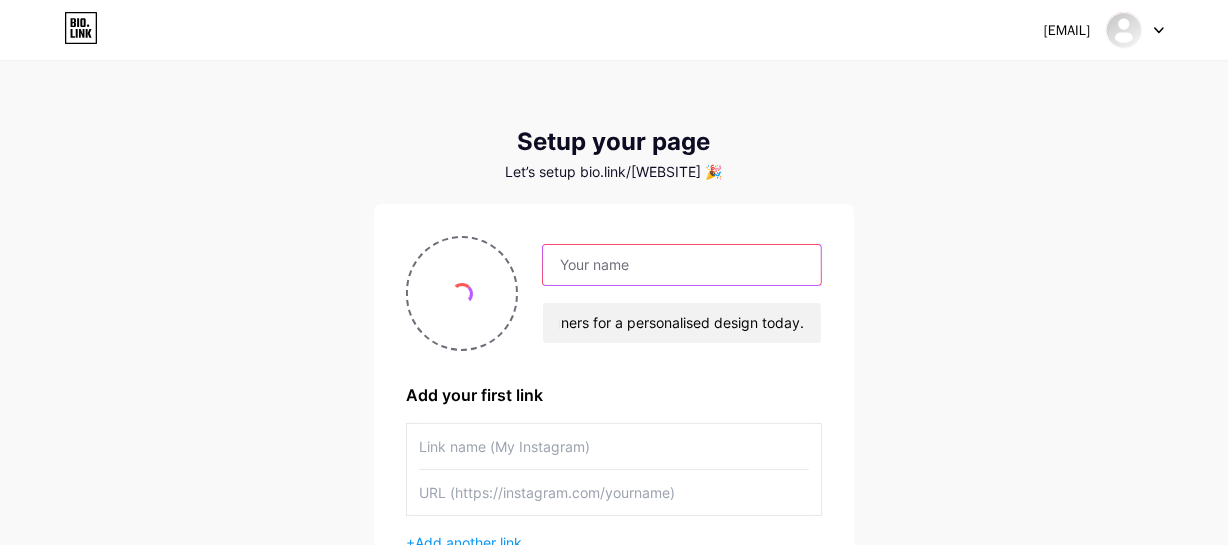 click at bounding box center (682, 265) 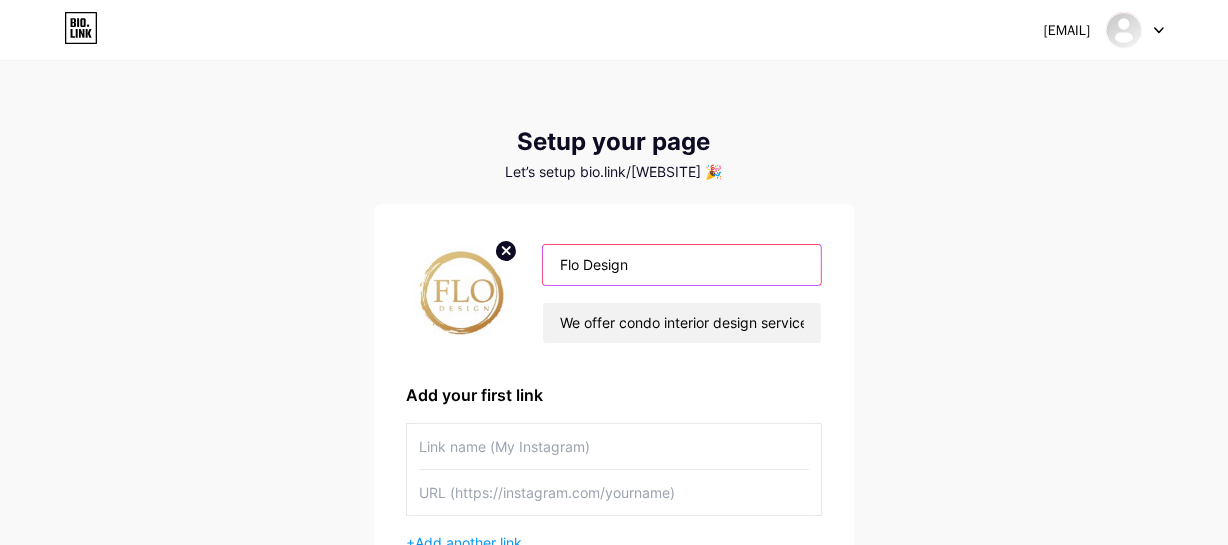 scroll, scrollTop: 90, scrollLeft: 0, axis: vertical 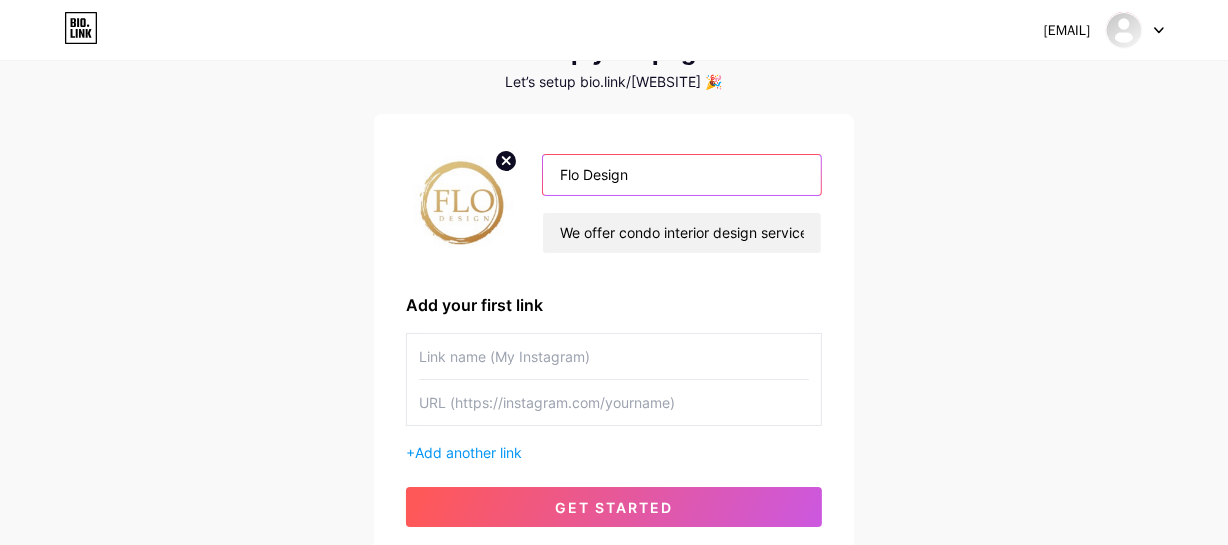 type on "Flo Design" 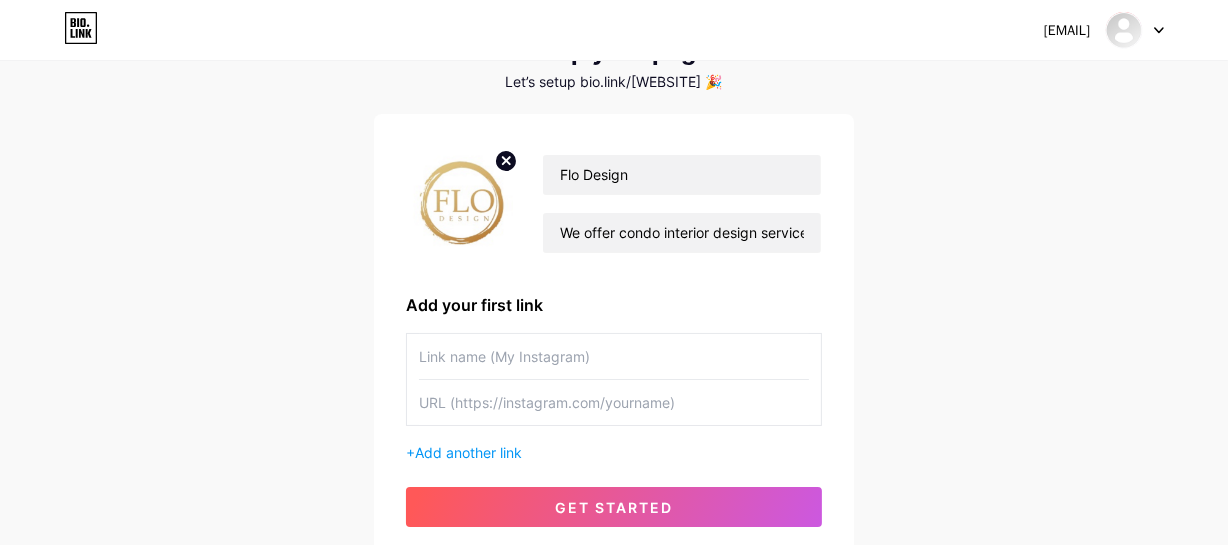 click at bounding box center [614, 356] 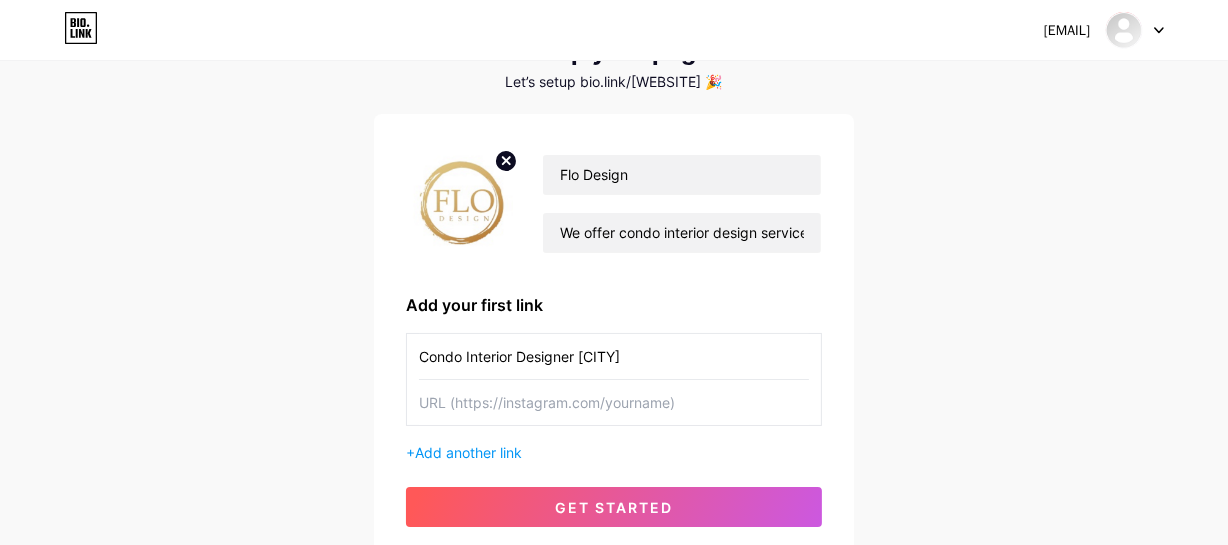 type on "Condo Interior Designer [CITY]" 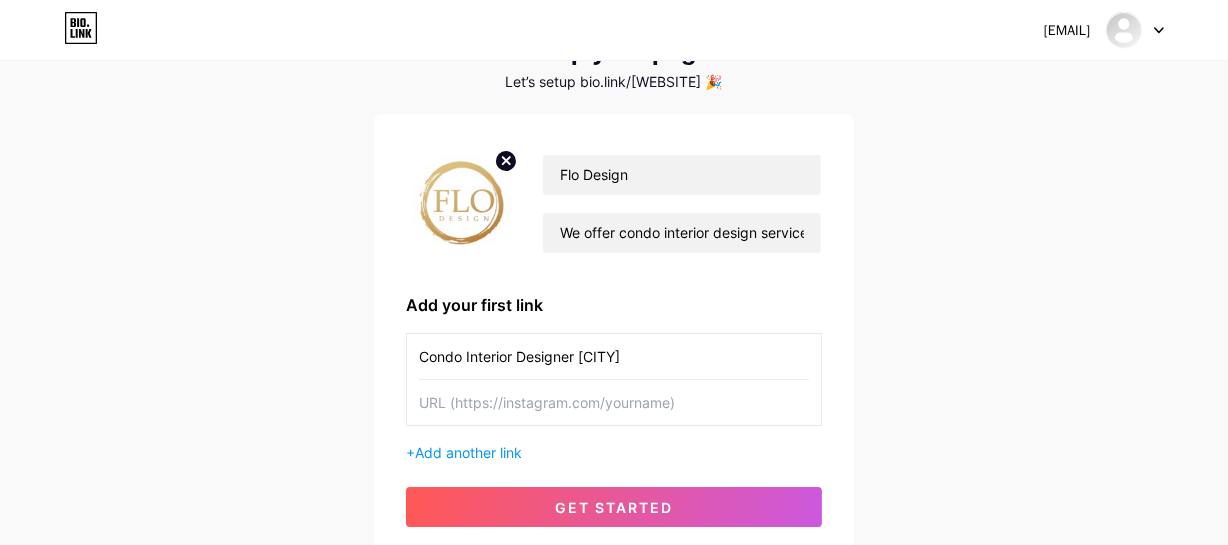 click at bounding box center [614, 402] 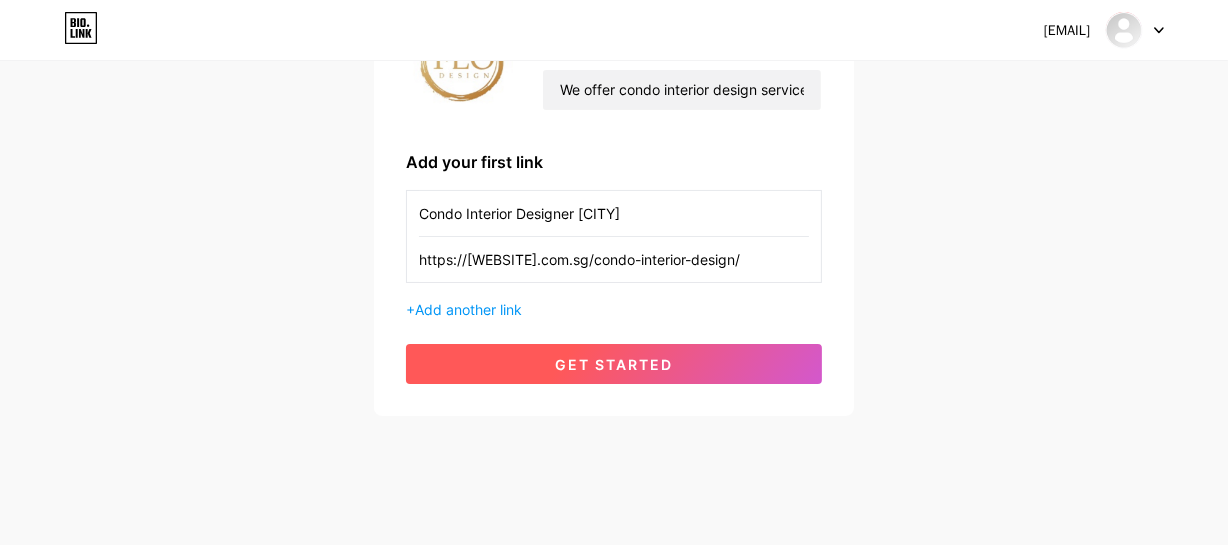 scroll, scrollTop: 248, scrollLeft: 0, axis: vertical 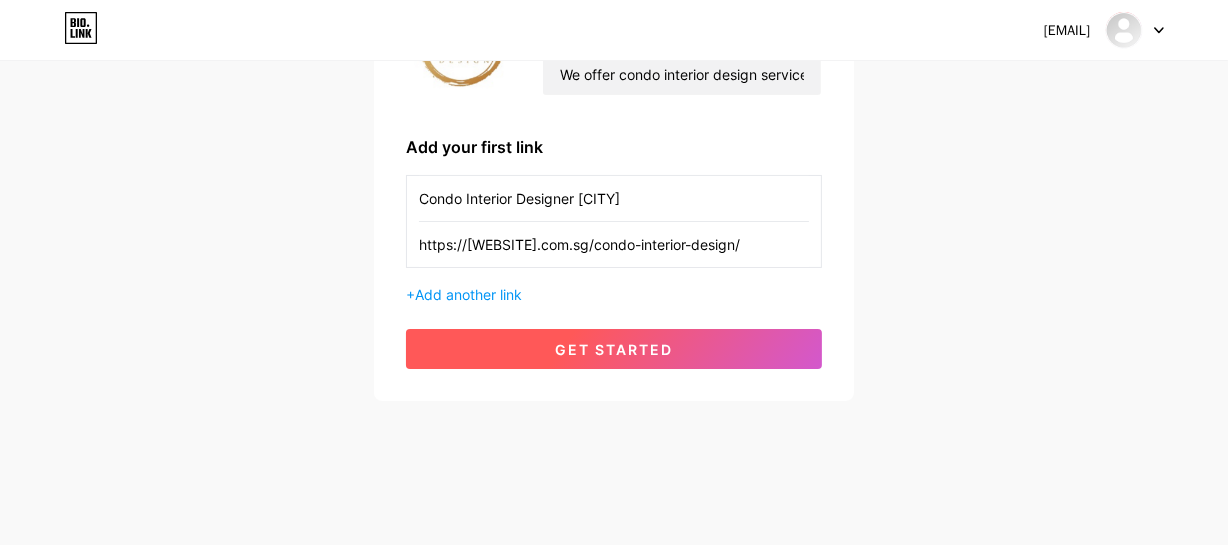 type on "https://[WEBSITE].com.sg/condo-interior-design/" 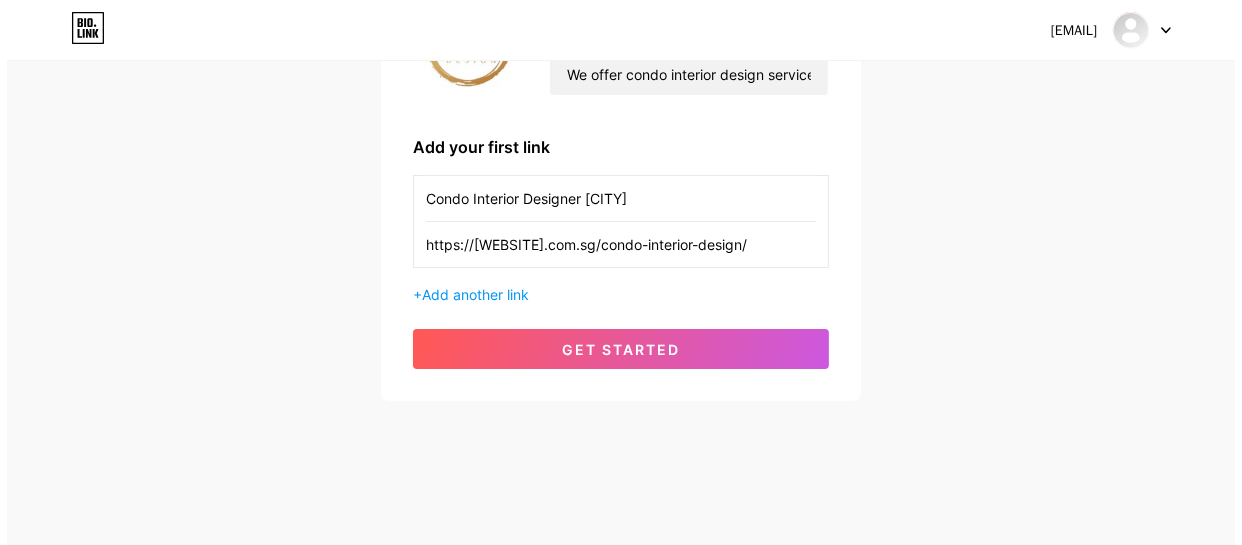 scroll, scrollTop: 0, scrollLeft: 0, axis: both 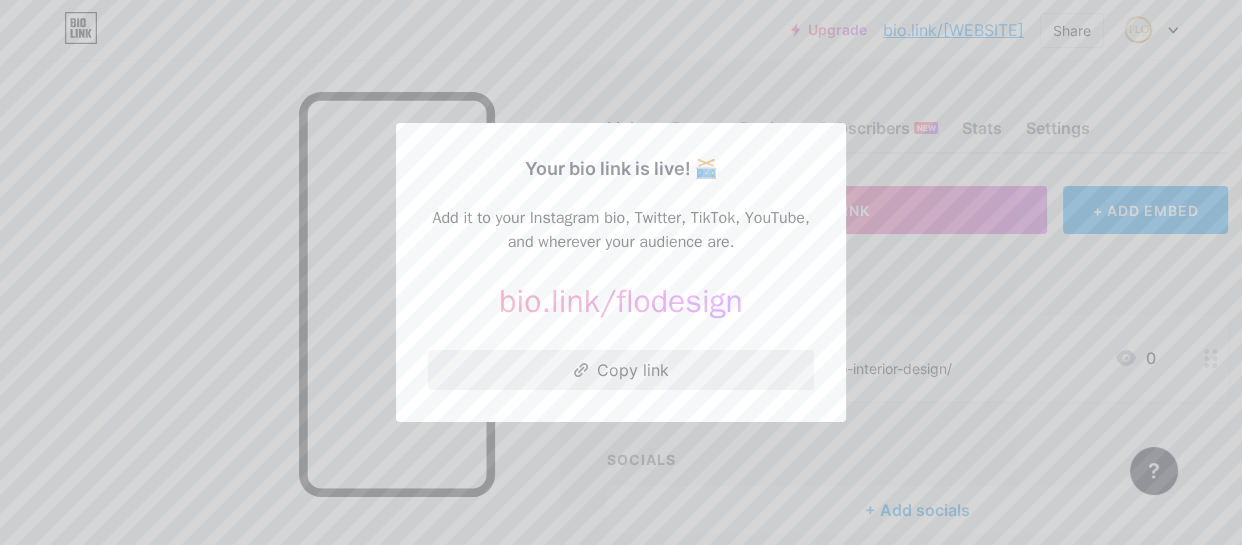 click on "Copy link" at bounding box center [621, 370] 